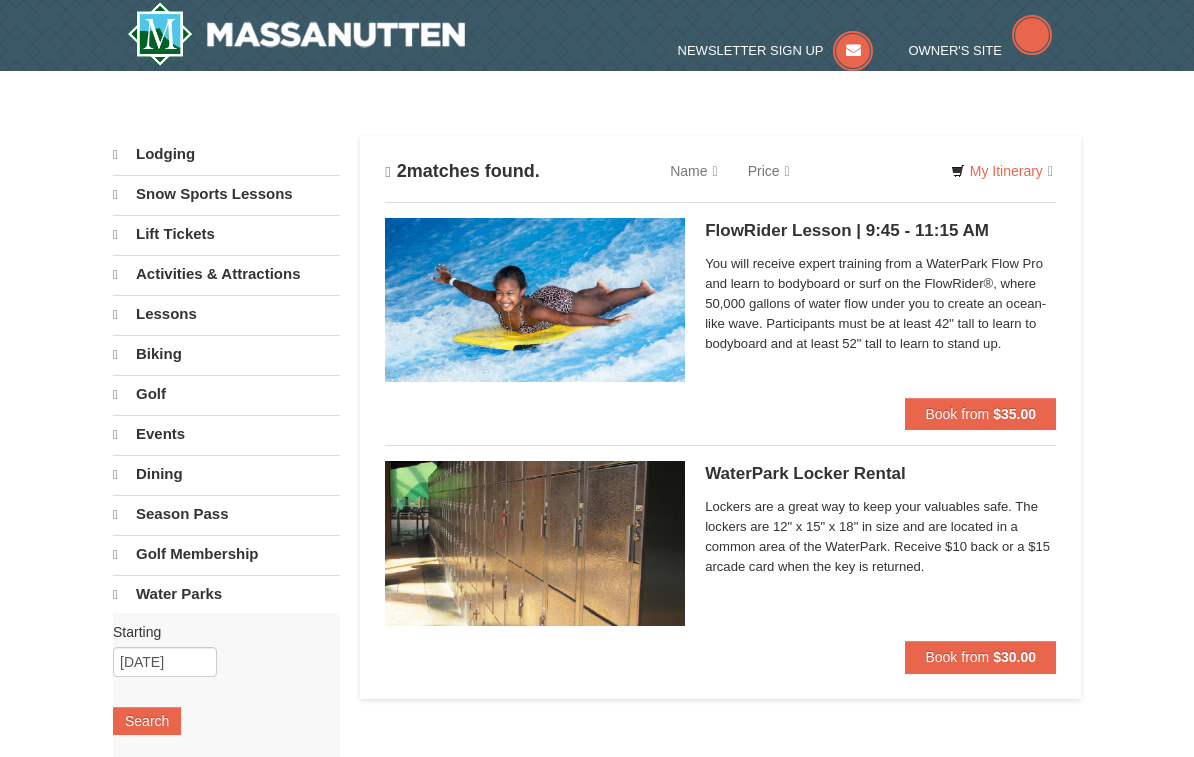 scroll, scrollTop: 0, scrollLeft: 0, axis: both 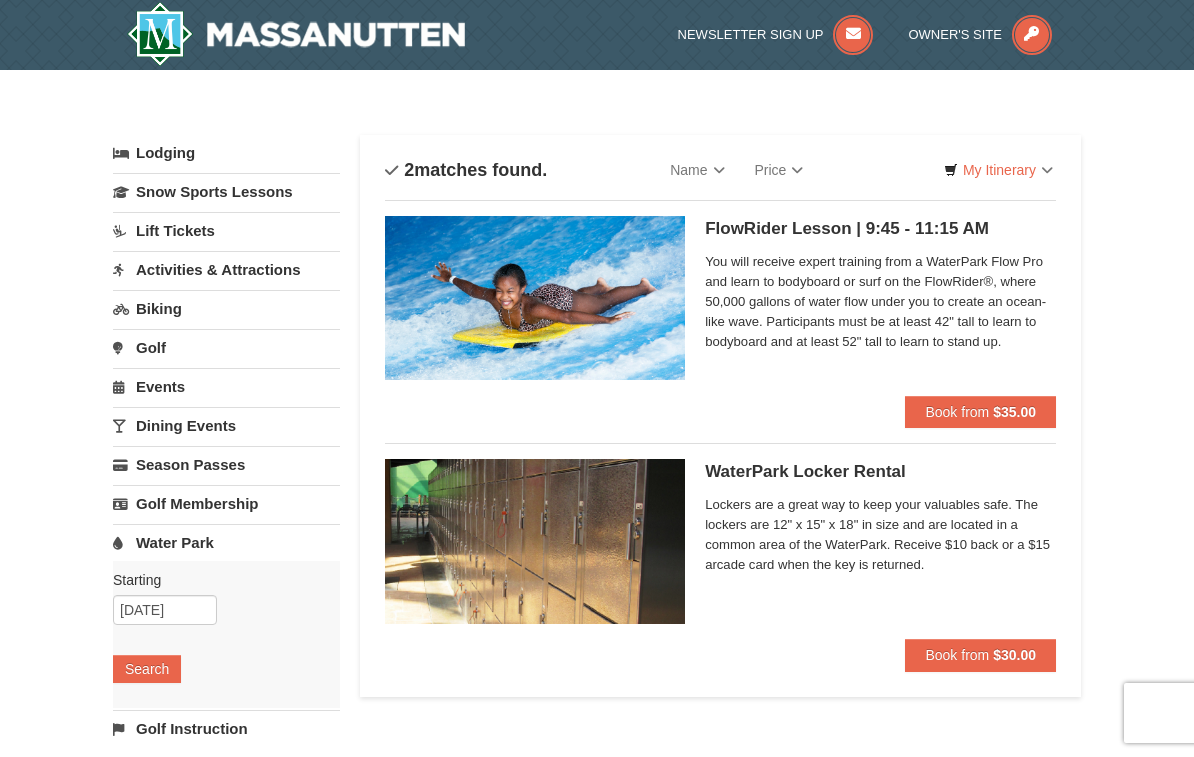 click on "Events" at bounding box center [226, 386] 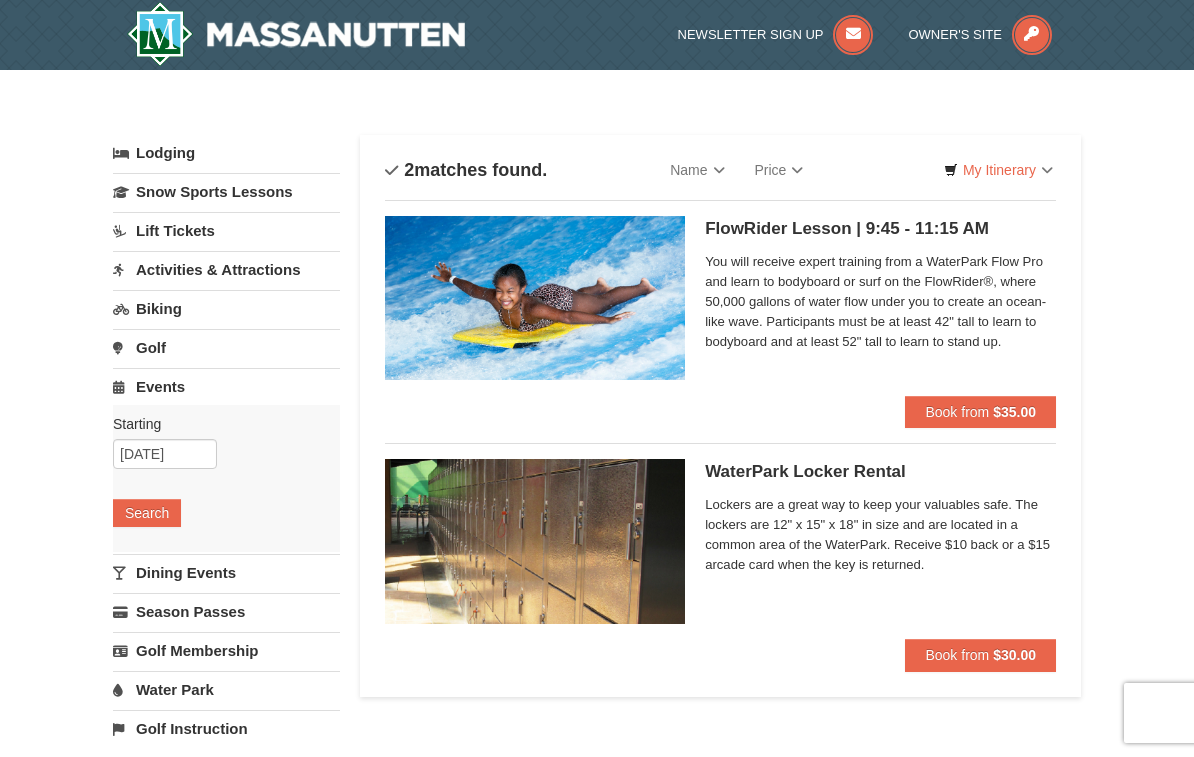 click on "Search" at bounding box center (147, 513) 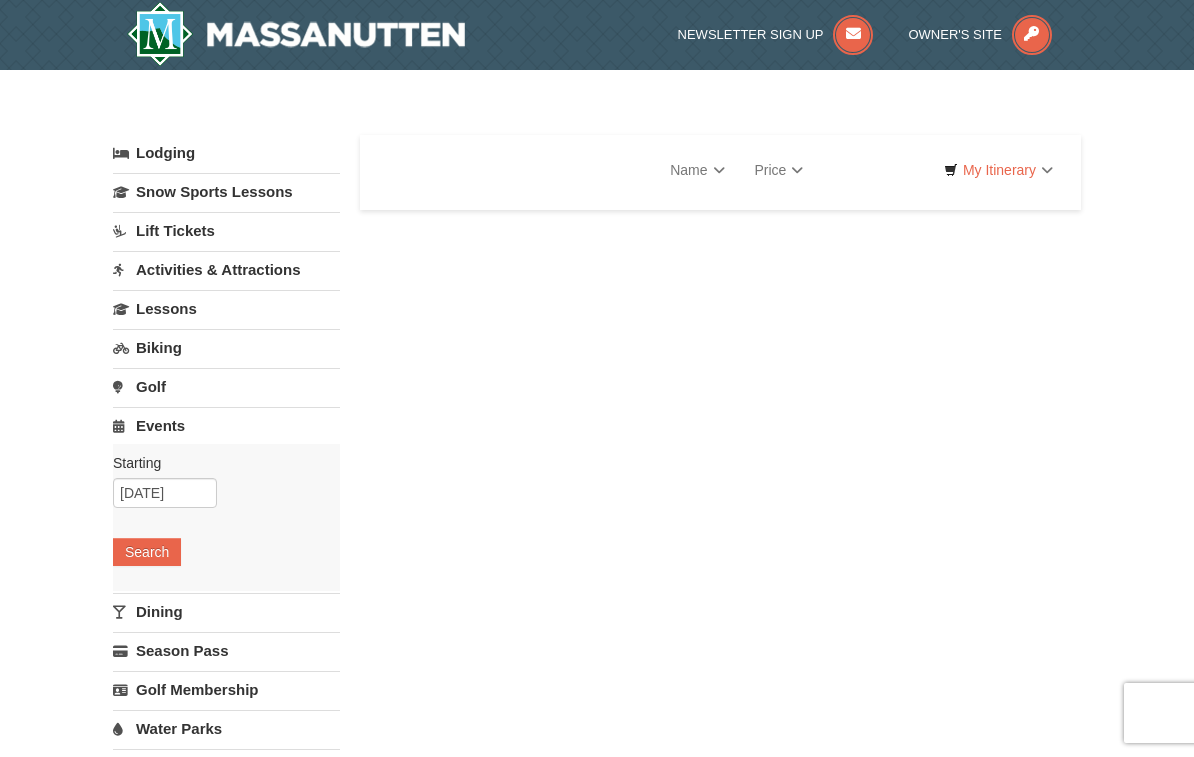 scroll, scrollTop: 0, scrollLeft: 0, axis: both 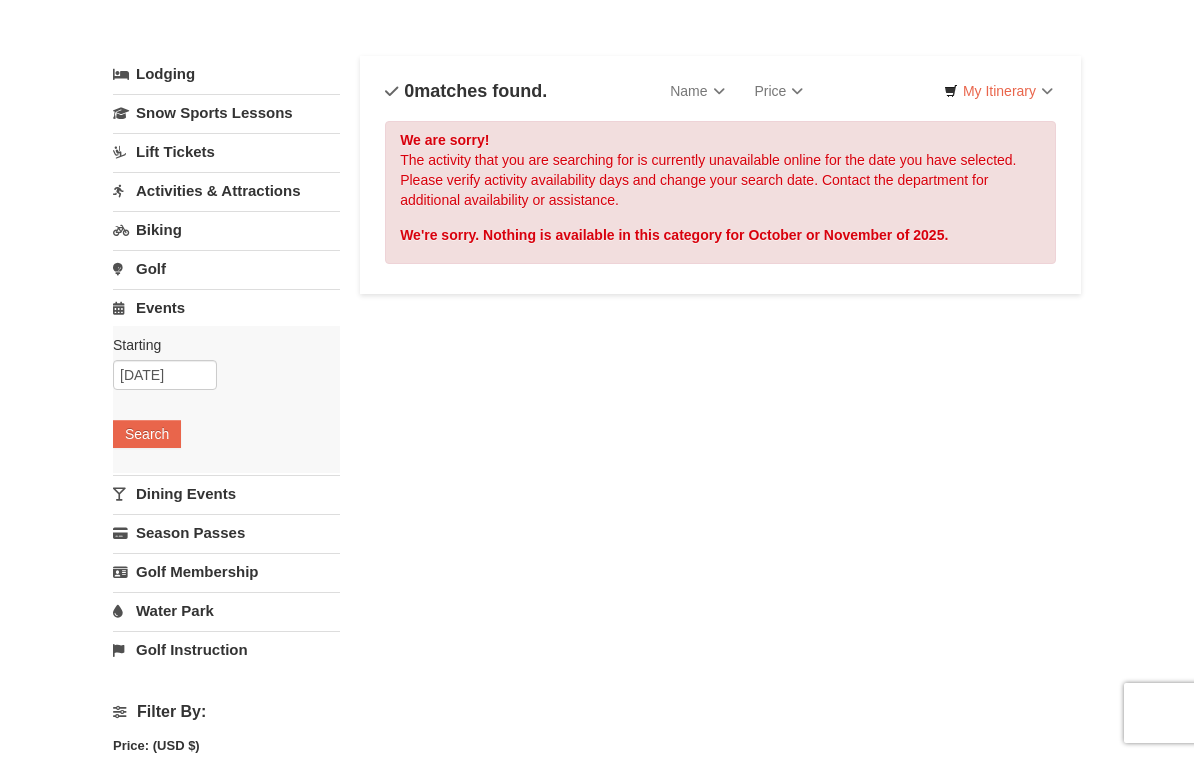 click on "Water Park" at bounding box center [226, 610] 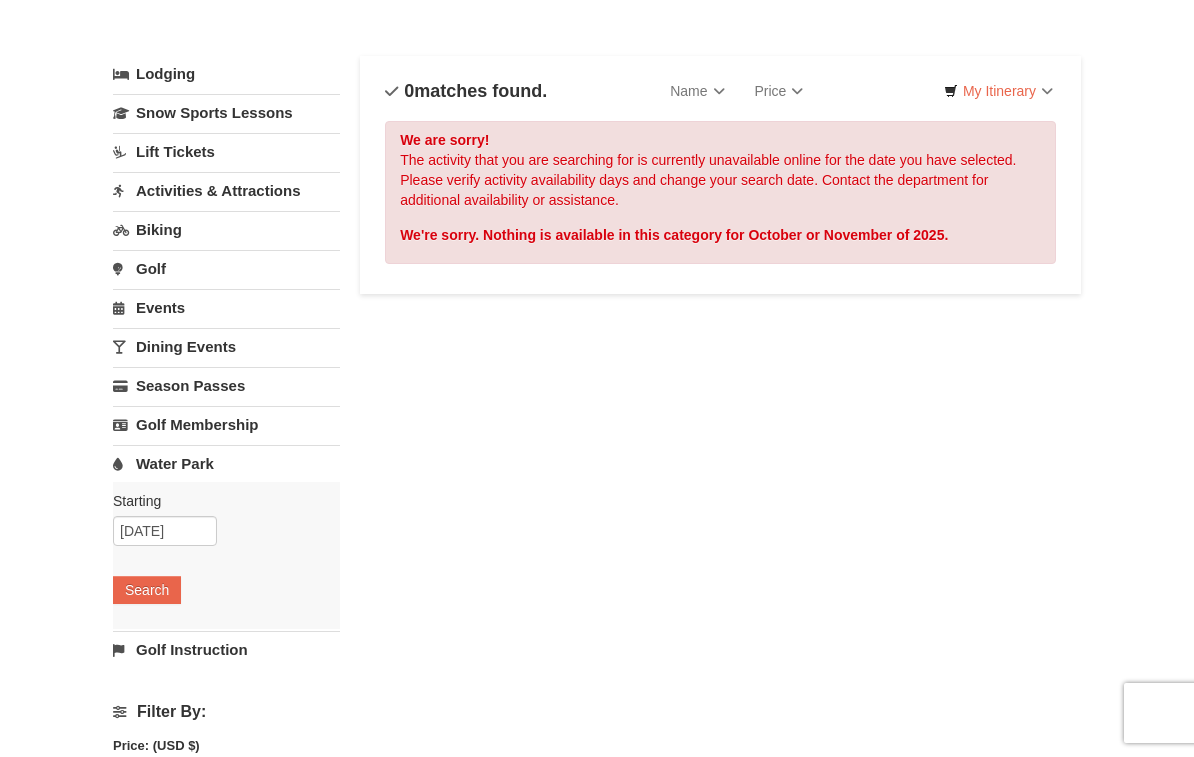 click on "Search" at bounding box center [147, 590] 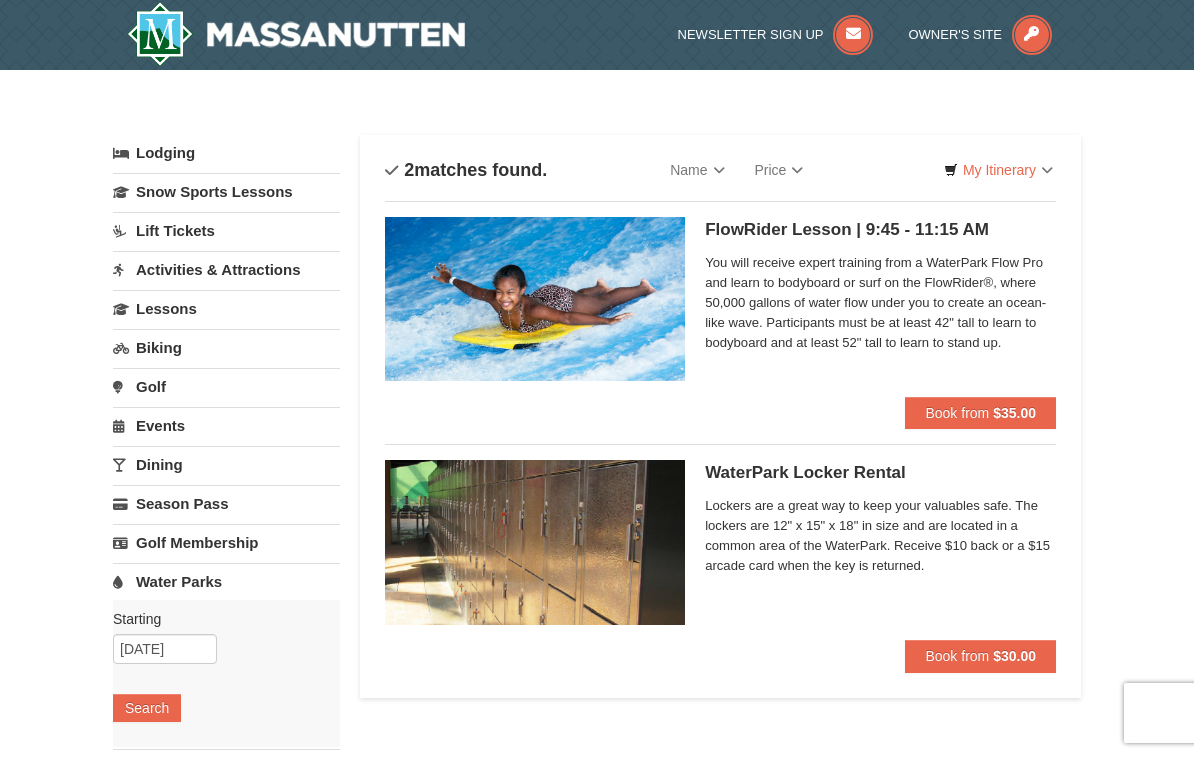 scroll, scrollTop: 0, scrollLeft: 0, axis: both 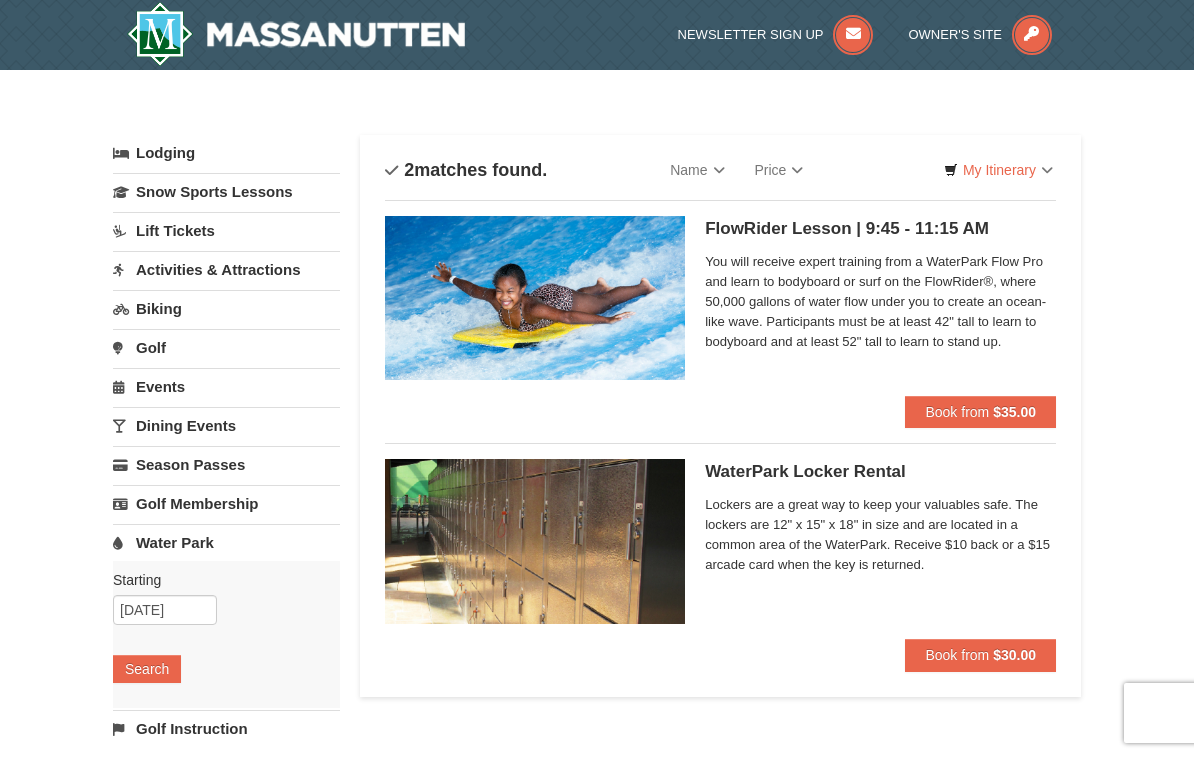 click on "Activities & Attractions" at bounding box center [226, 269] 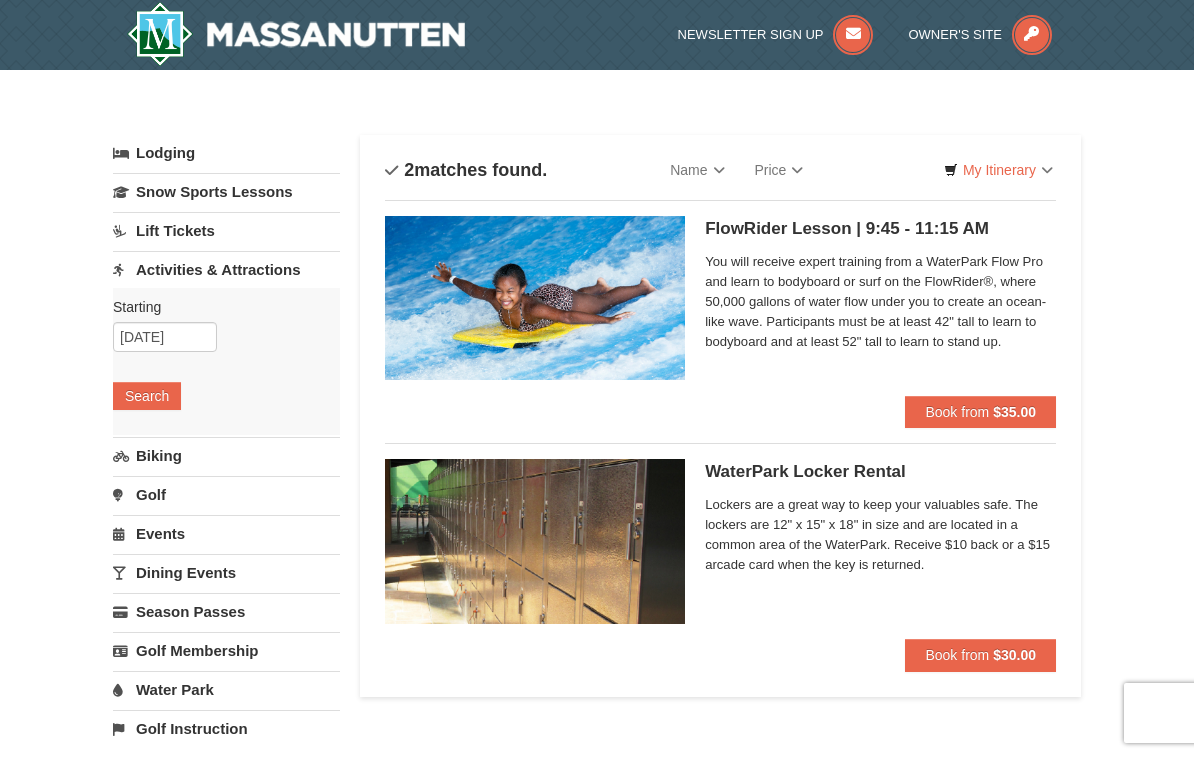 click on "Search" at bounding box center [147, 396] 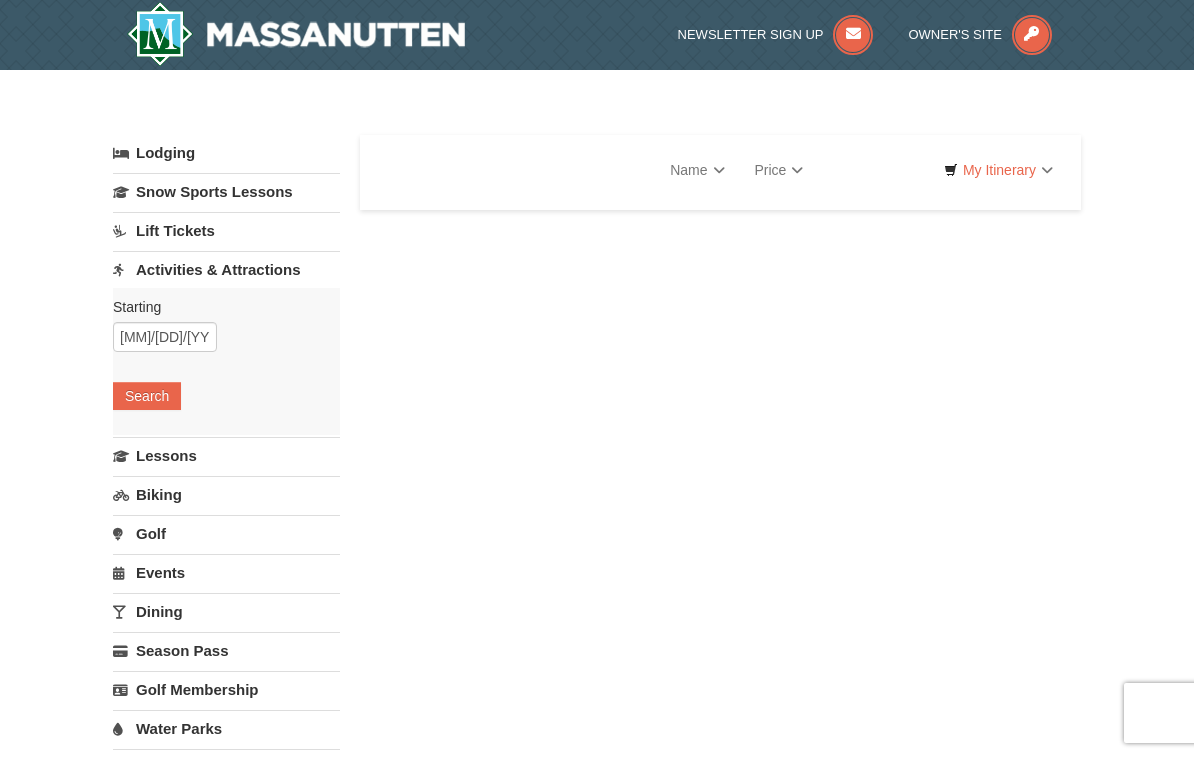 scroll, scrollTop: 0, scrollLeft: 0, axis: both 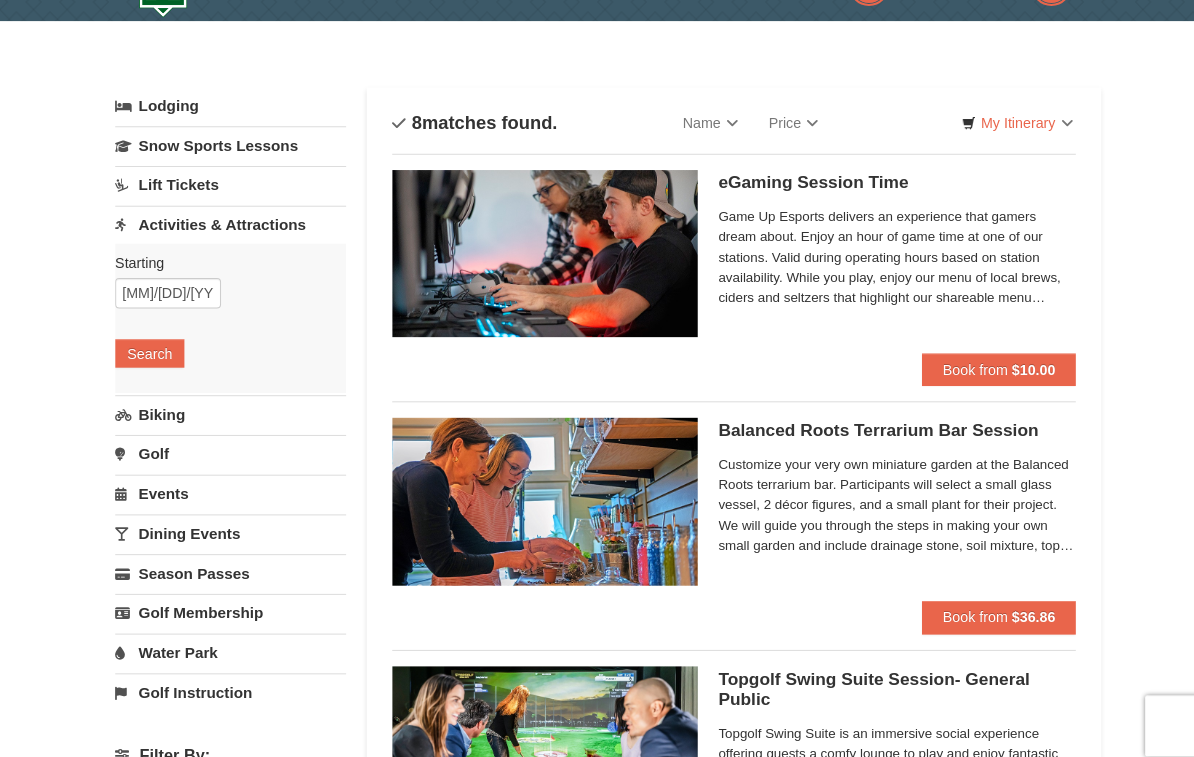 click on "Activities & Attractions" at bounding box center (226, 220) 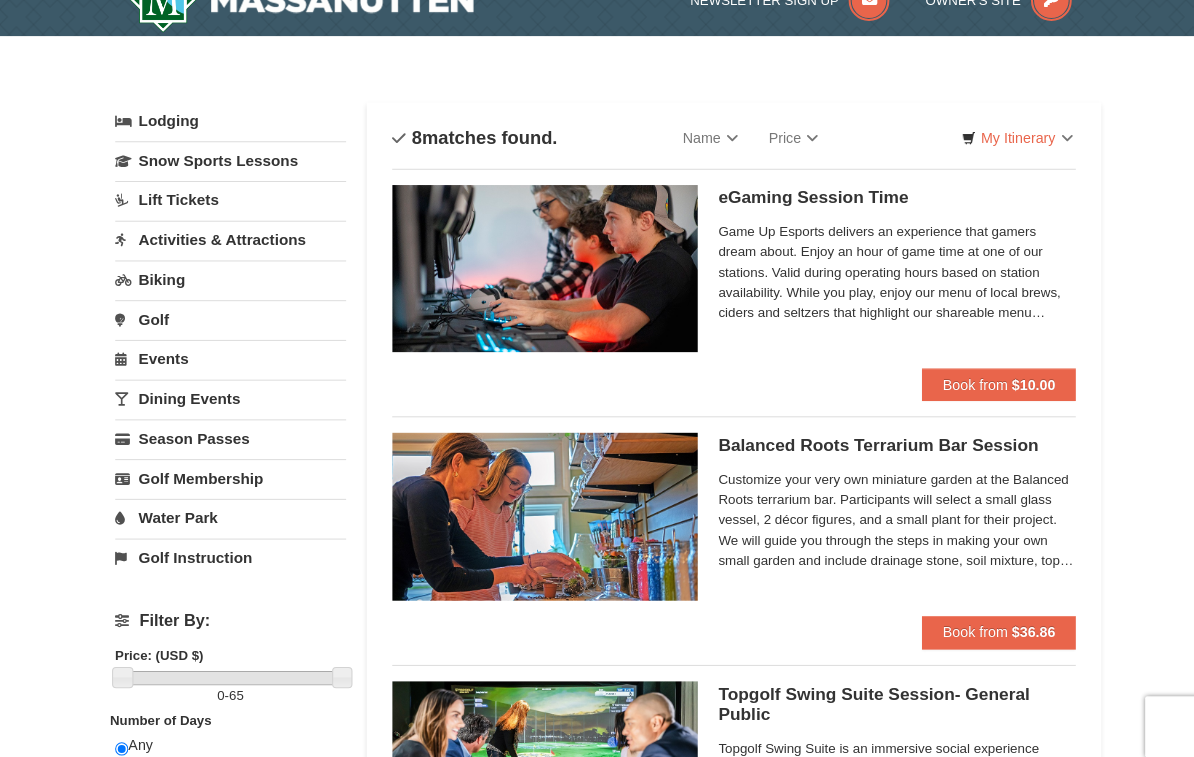 scroll, scrollTop: 0, scrollLeft: 0, axis: both 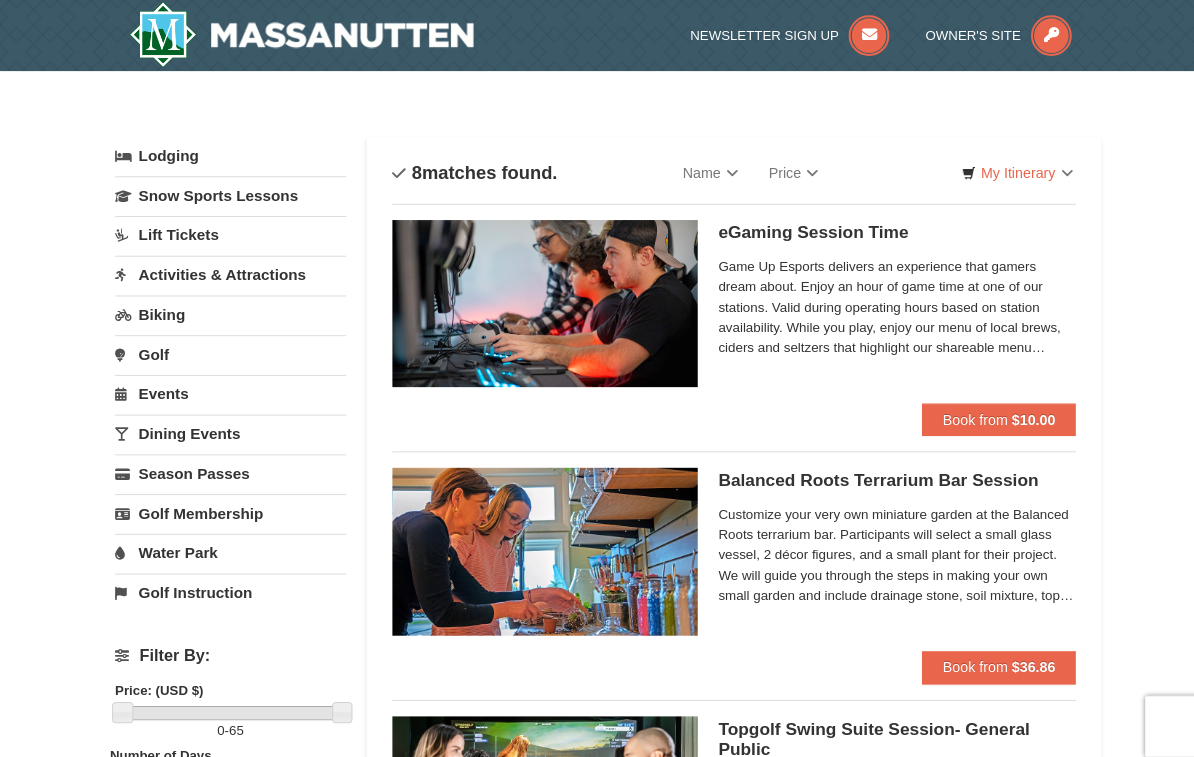 click on "Lodging" at bounding box center (226, 153) 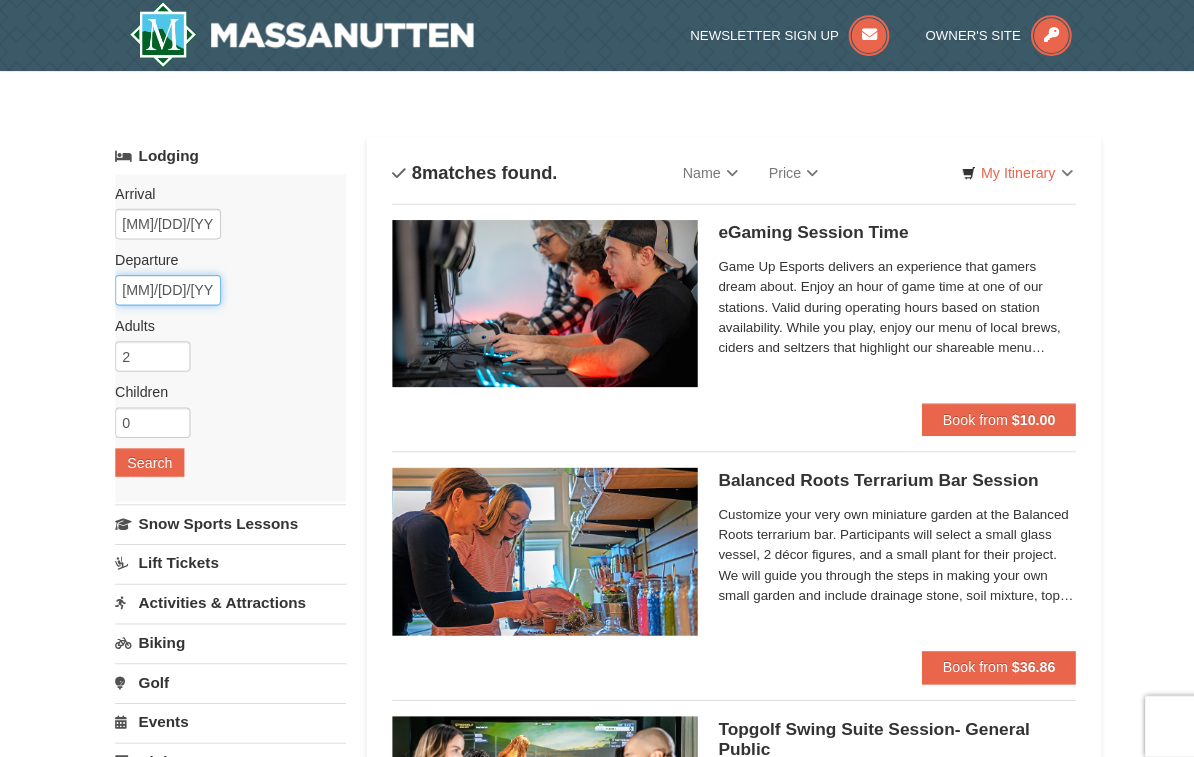 click on "[DATE]" at bounding box center (165, 285) 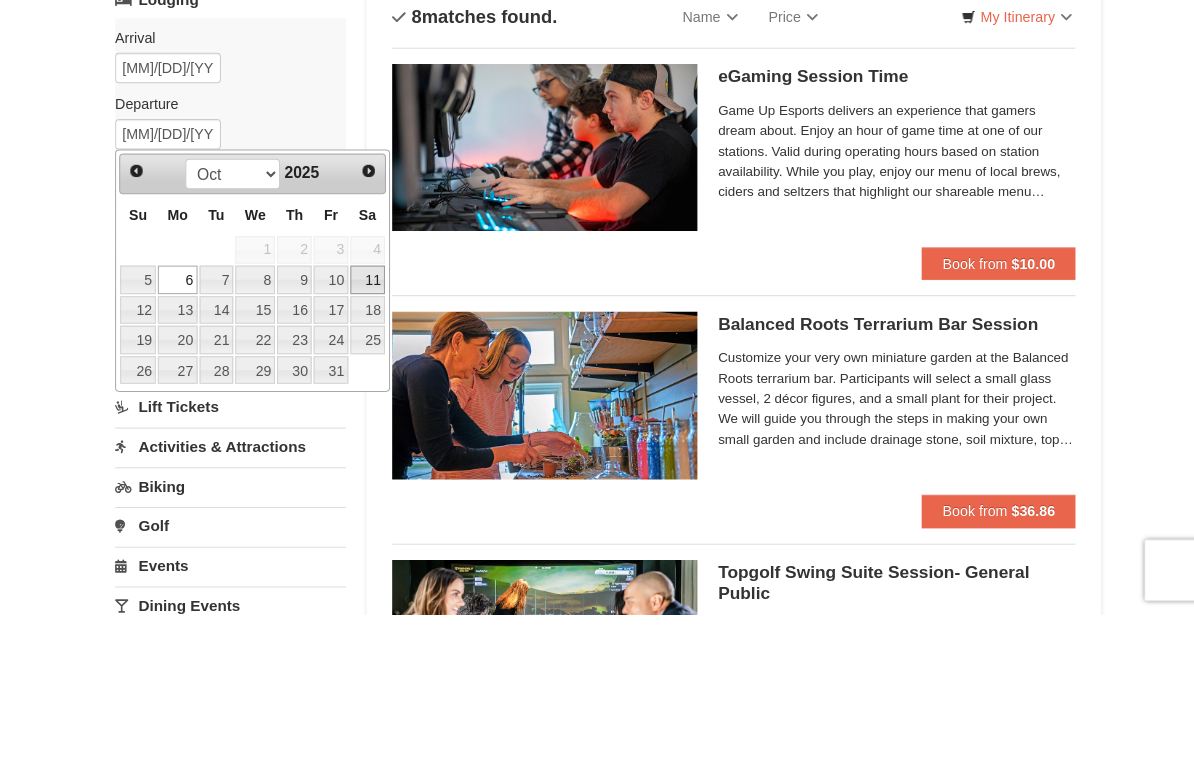 click on "11" at bounding box center (361, 428) 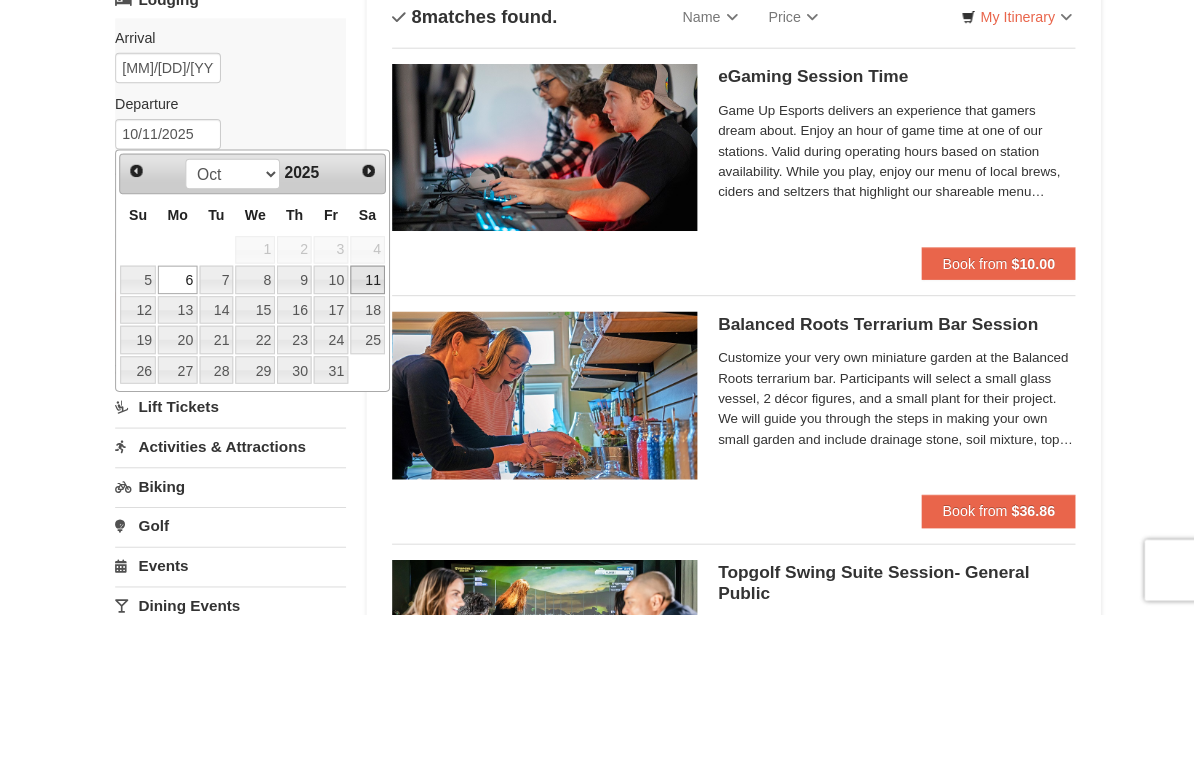 scroll, scrollTop: 153, scrollLeft: 0, axis: vertical 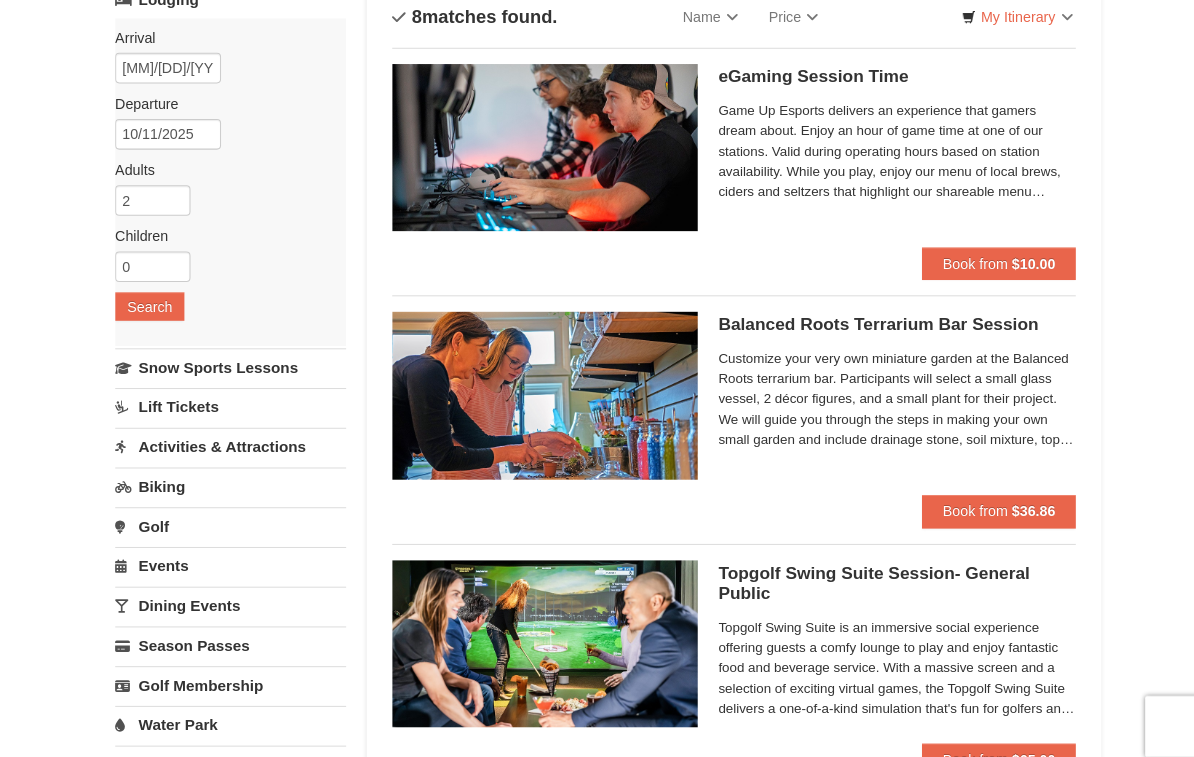 click on "Search" at bounding box center (147, 301) 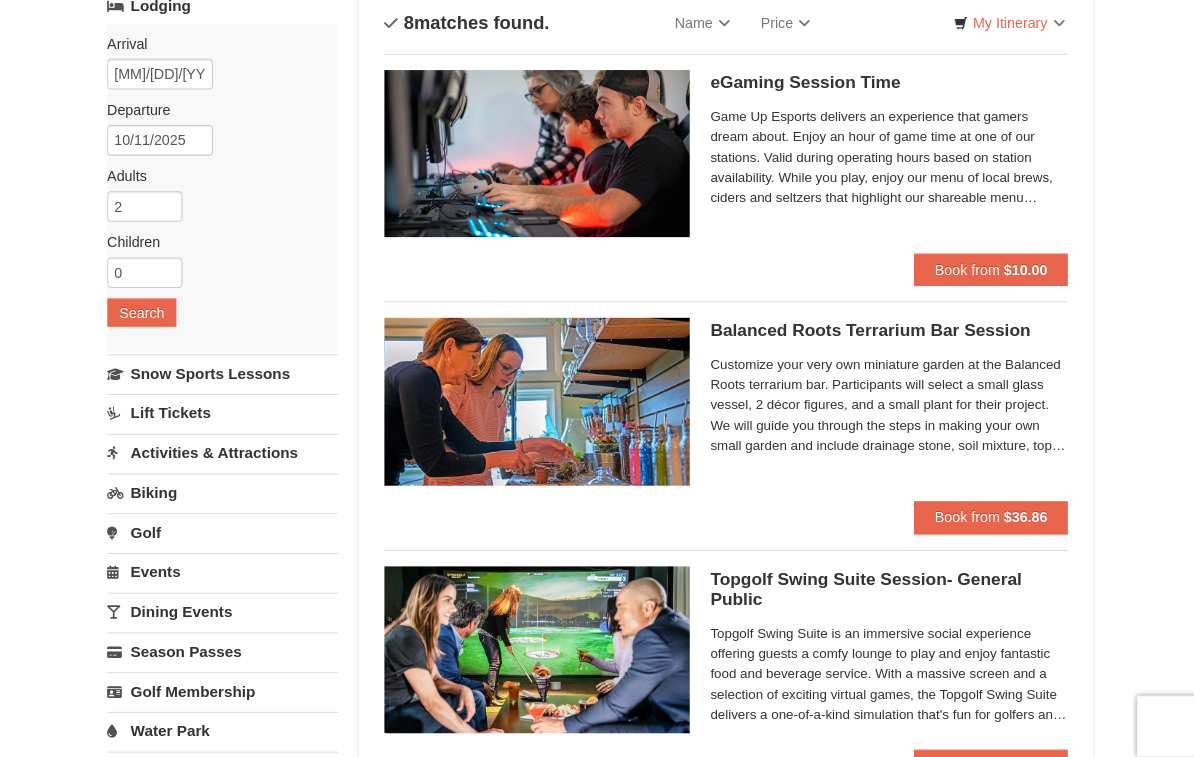 scroll, scrollTop: 0, scrollLeft: 0, axis: both 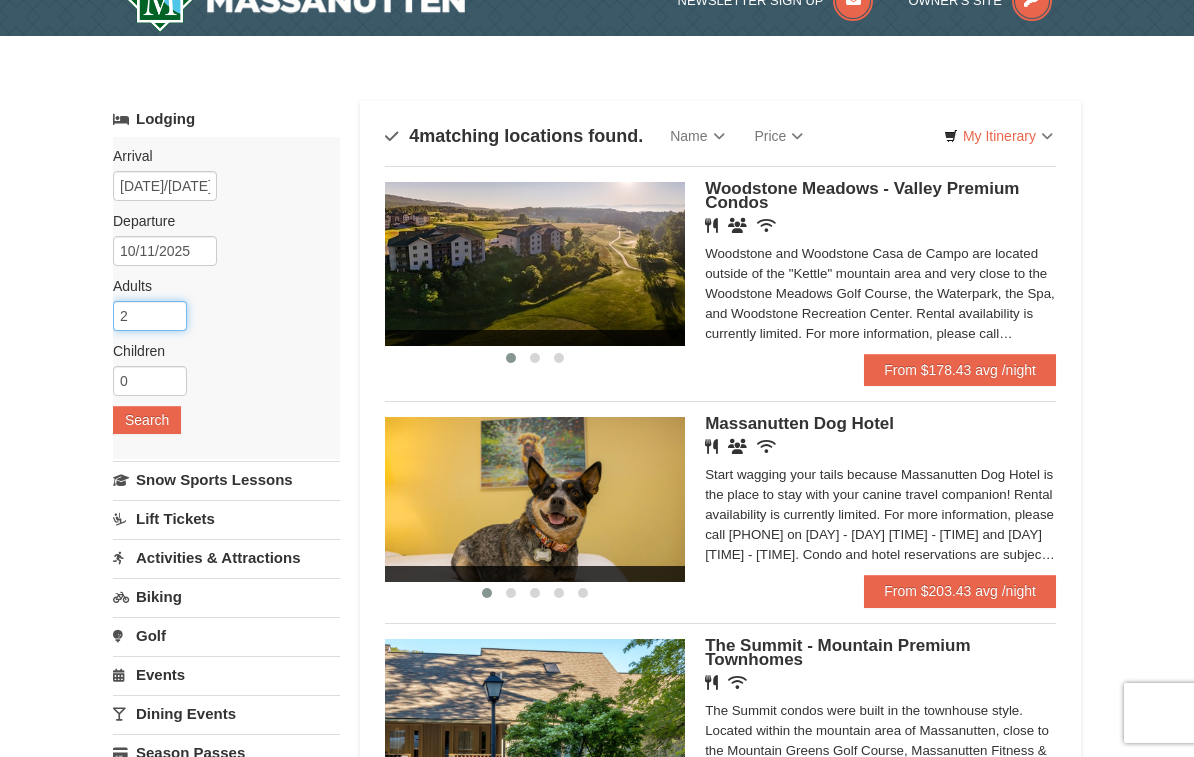 click on "2" at bounding box center (150, 316) 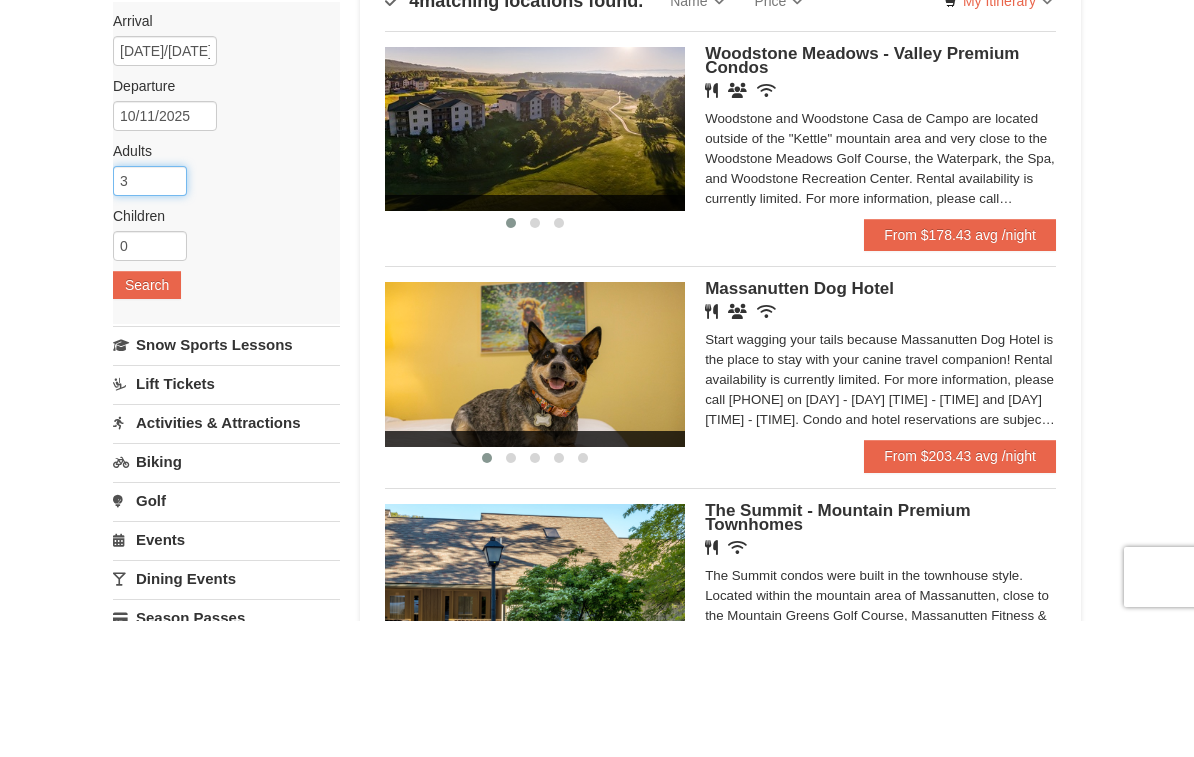 type on "3" 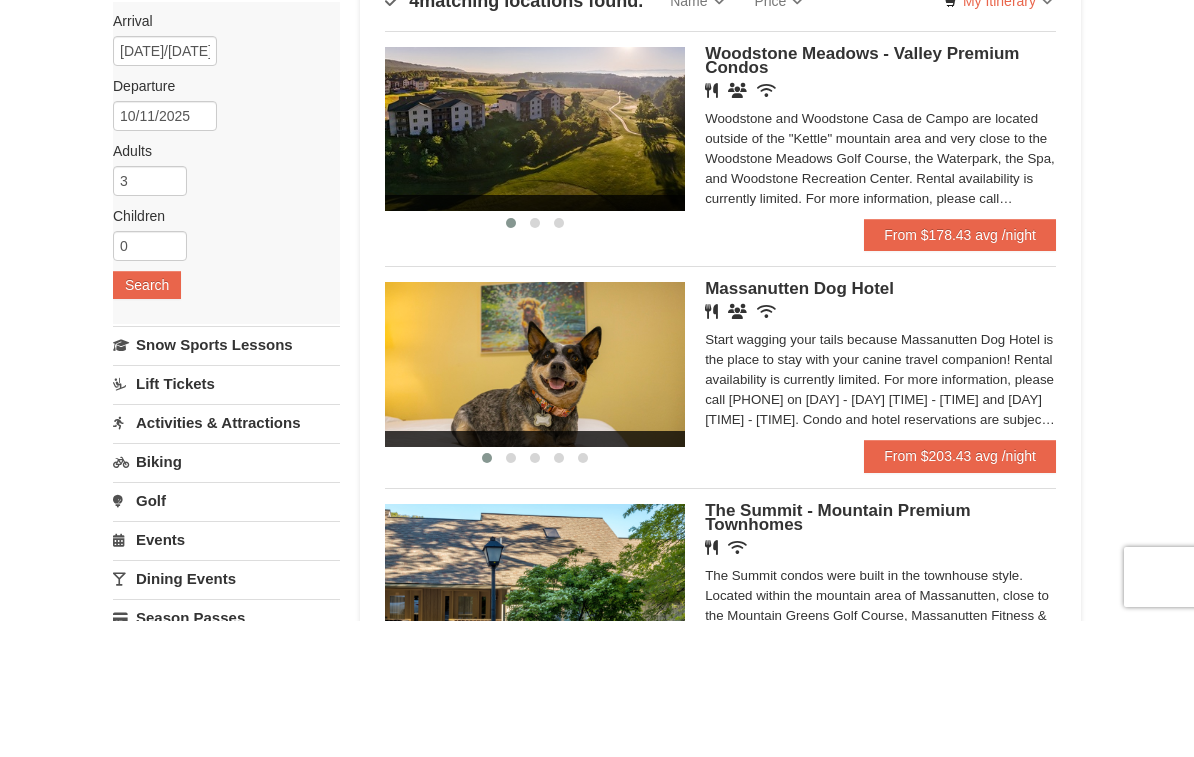 click on "Search" at bounding box center (147, 421) 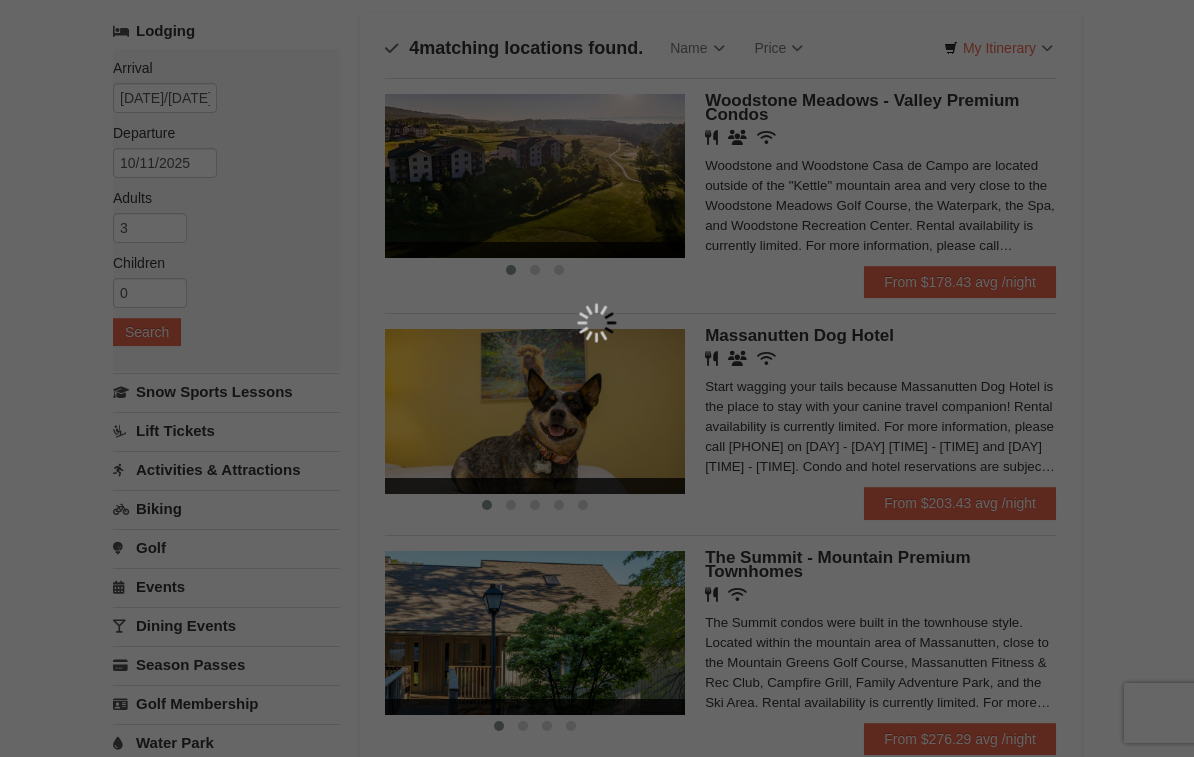 scroll, scrollTop: 0, scrollLeft: 0, axis: both 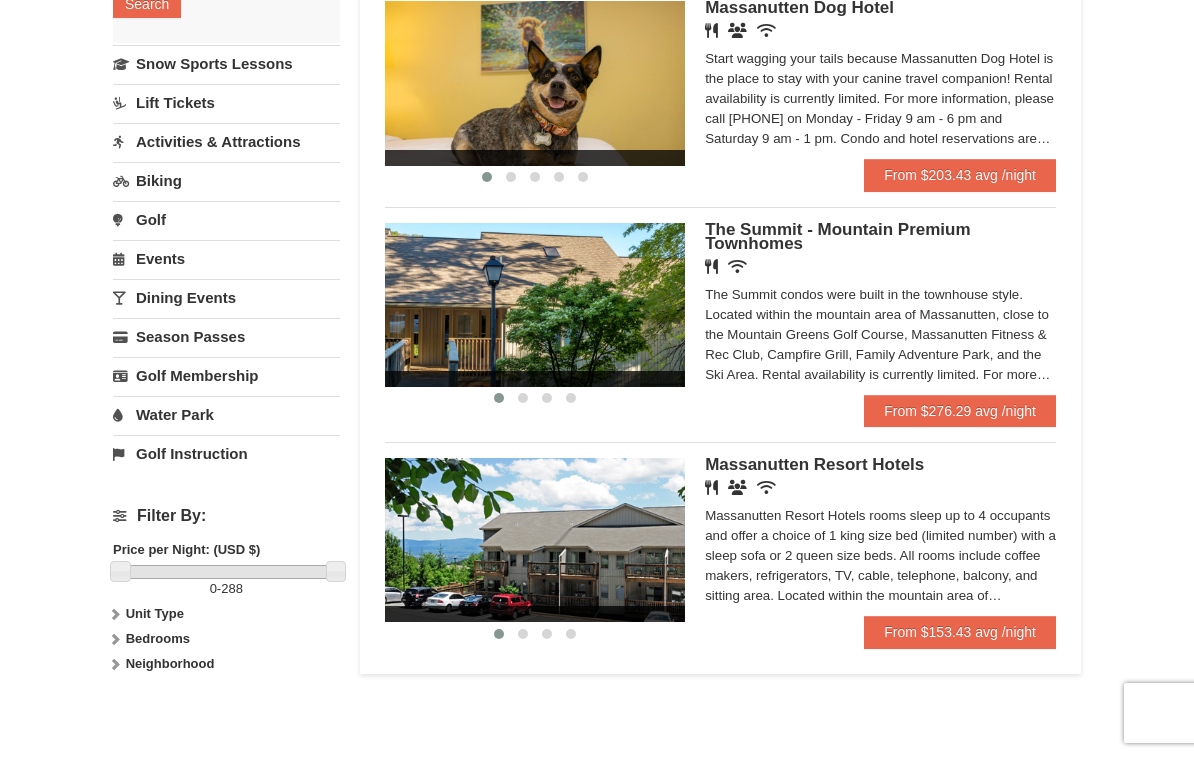 click on "Dining Events" at bounding box center [226, 297] 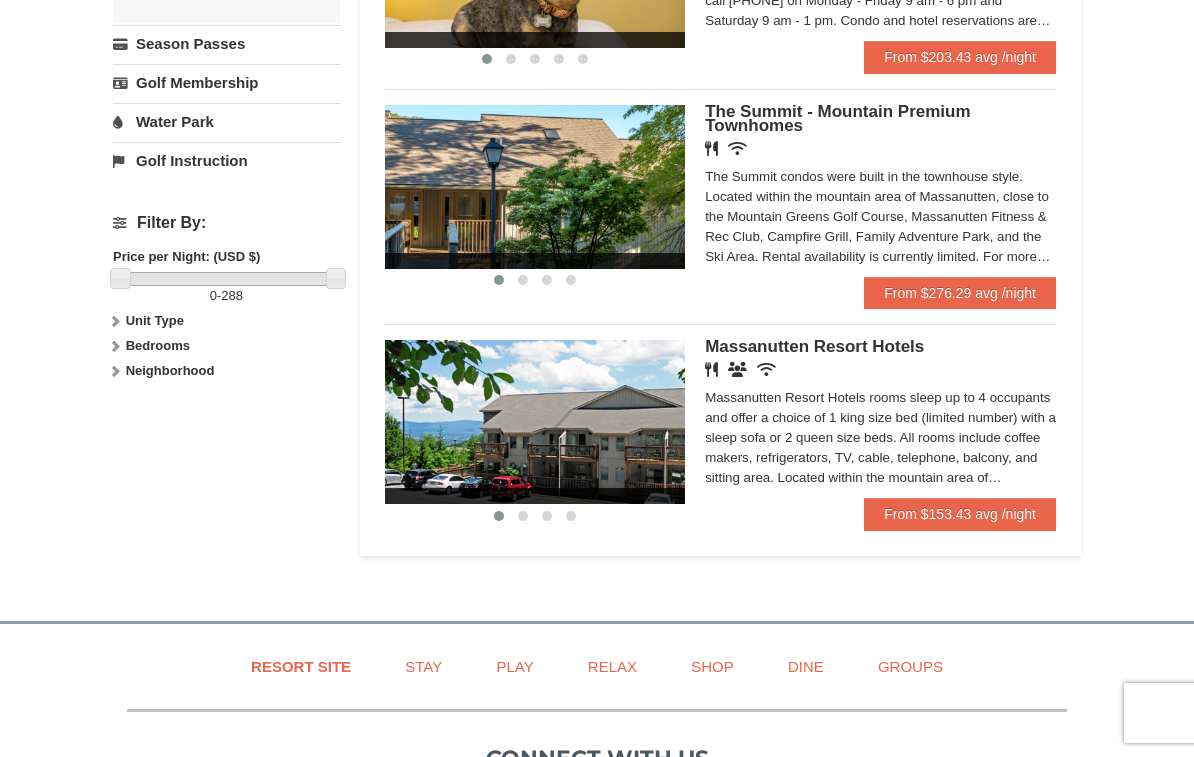 scroll, scrollTop: 566, scrollLeft: 0, axis: vertical 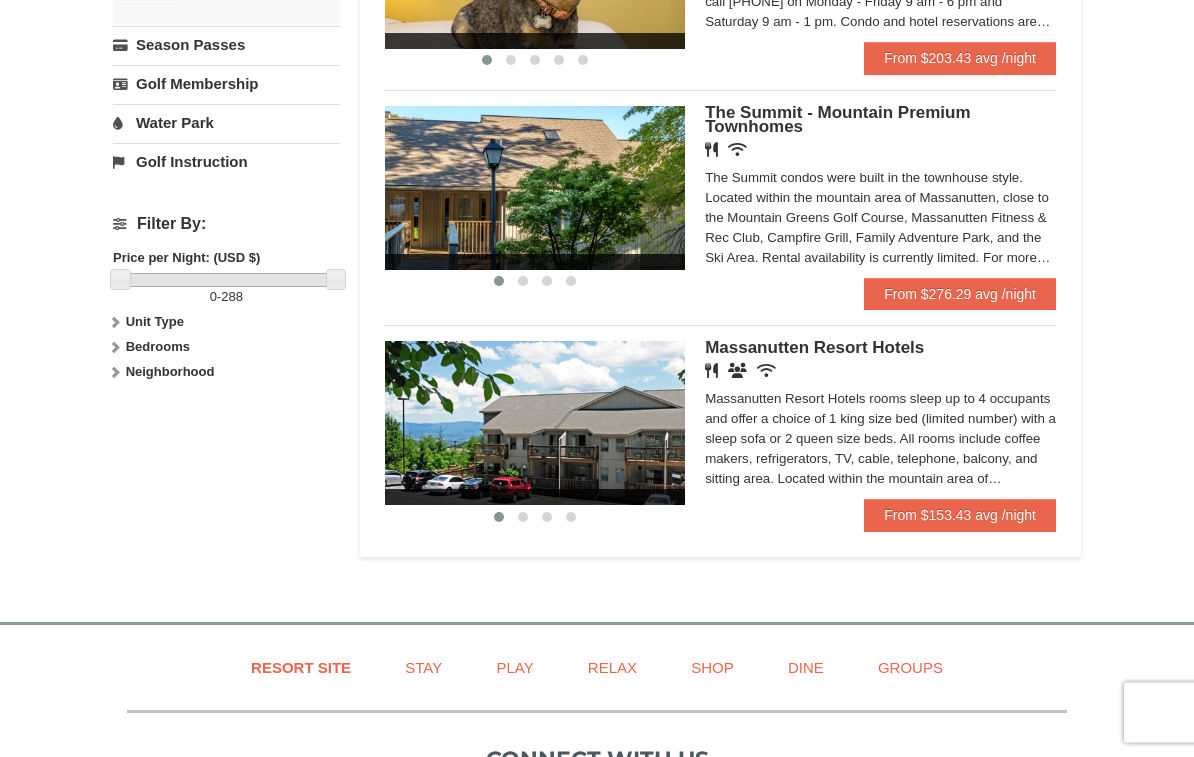 click on "Bedrooms" at bounding box center [158, 347] 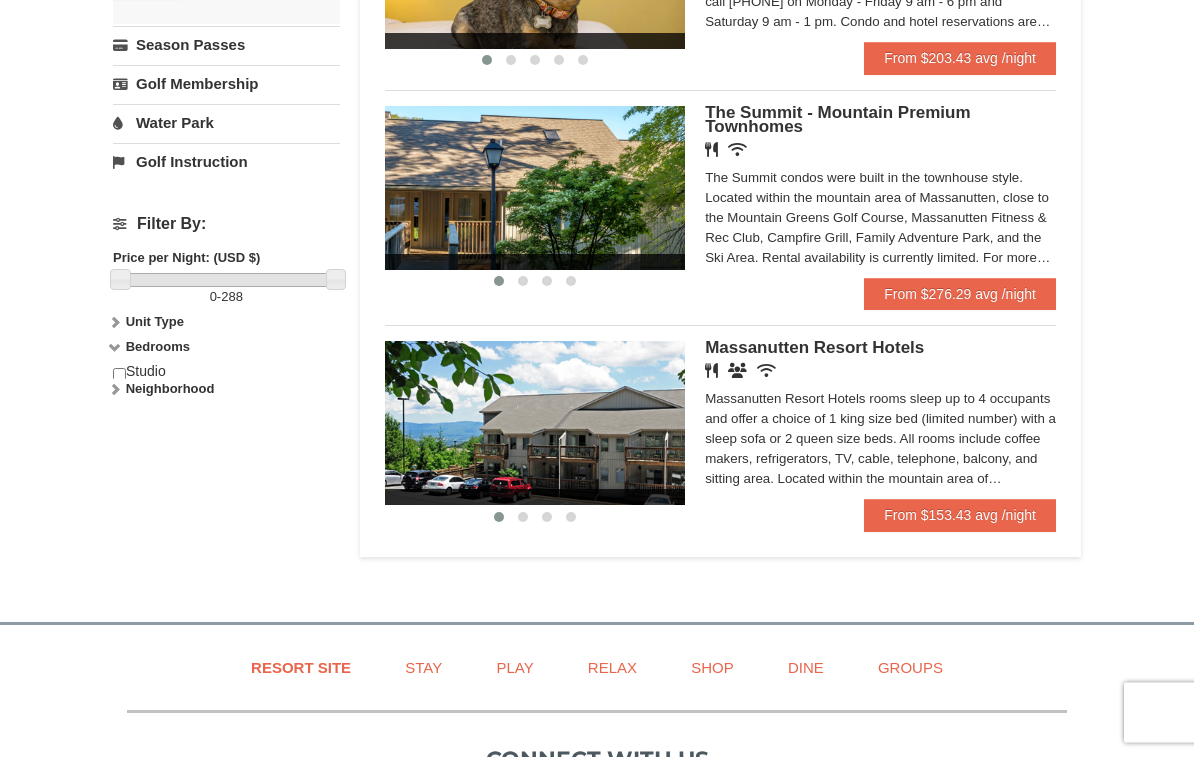 scroll, scrollTop: 567, scrollLeft: 0, axis: vertical 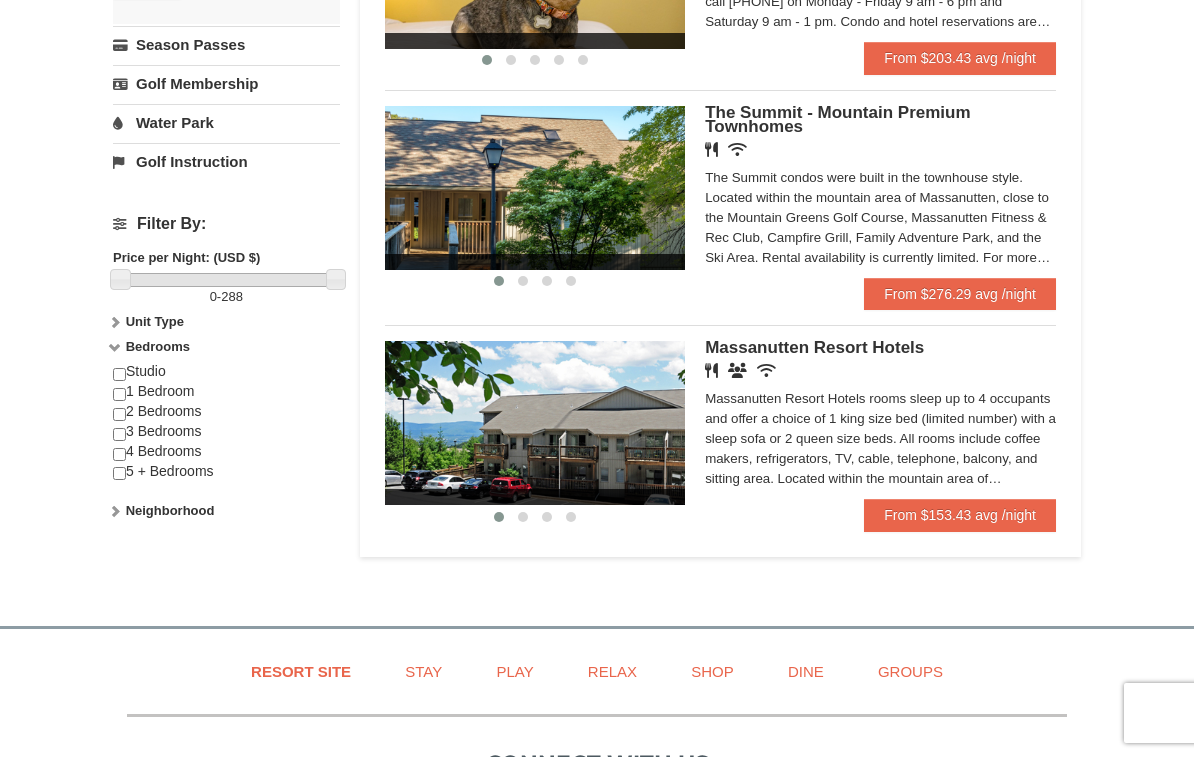 click on "Studio
1 Bedroom
2 Bedrooms
3 Bedrooms
4 Bedrooms
5 + Bedrooms" at bounding box center (226, 431) 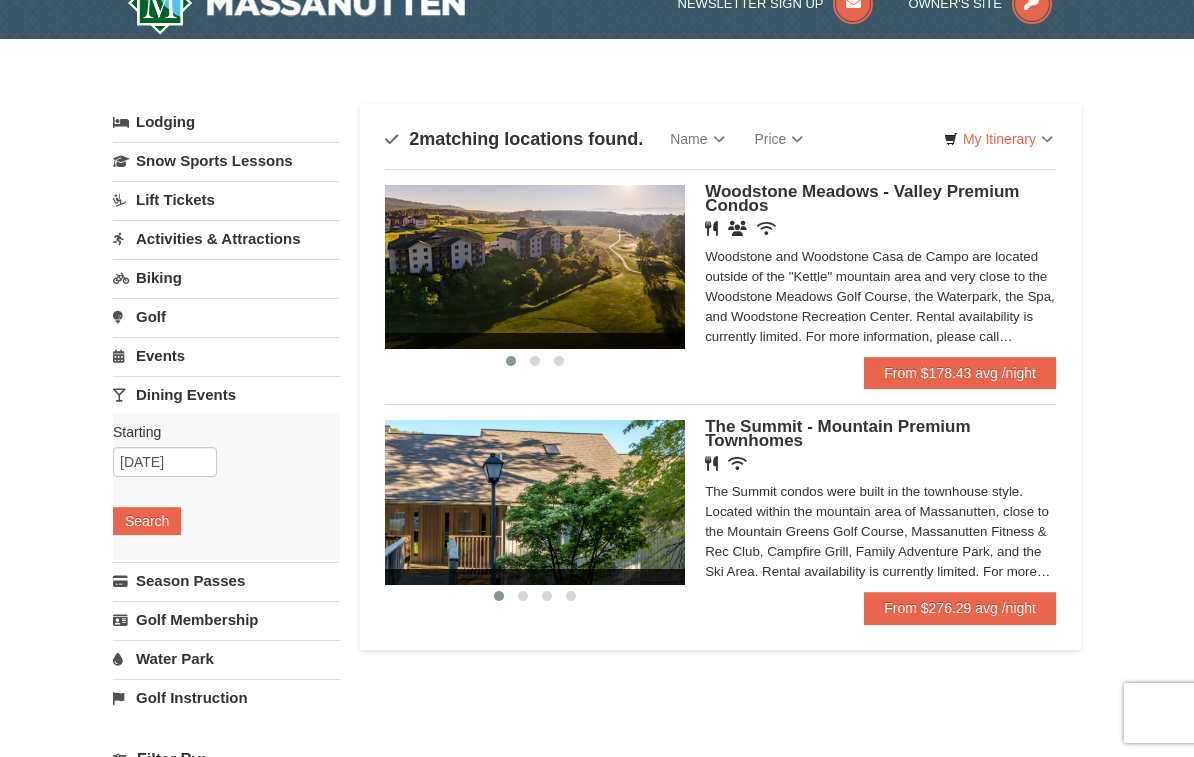 scroll, scrollTop: 0, scrollLeft: 0, axis: both 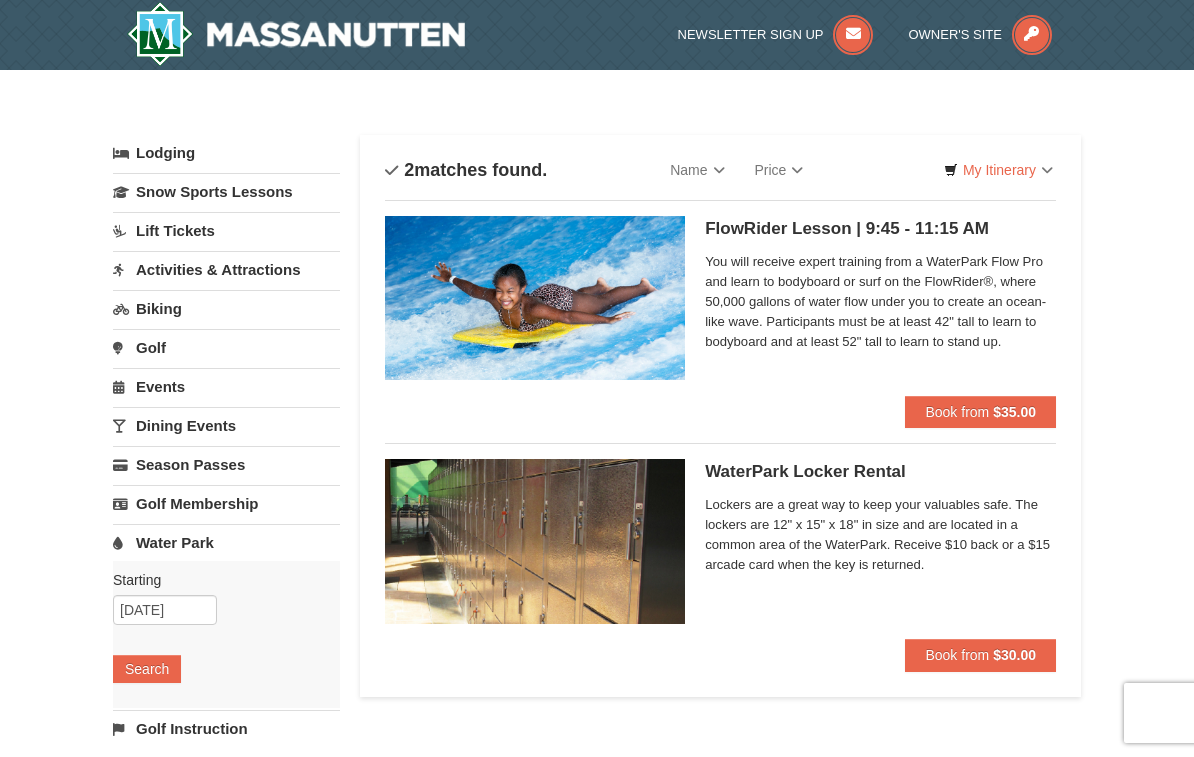 click on "Biking" at bounding box center [226, 308] 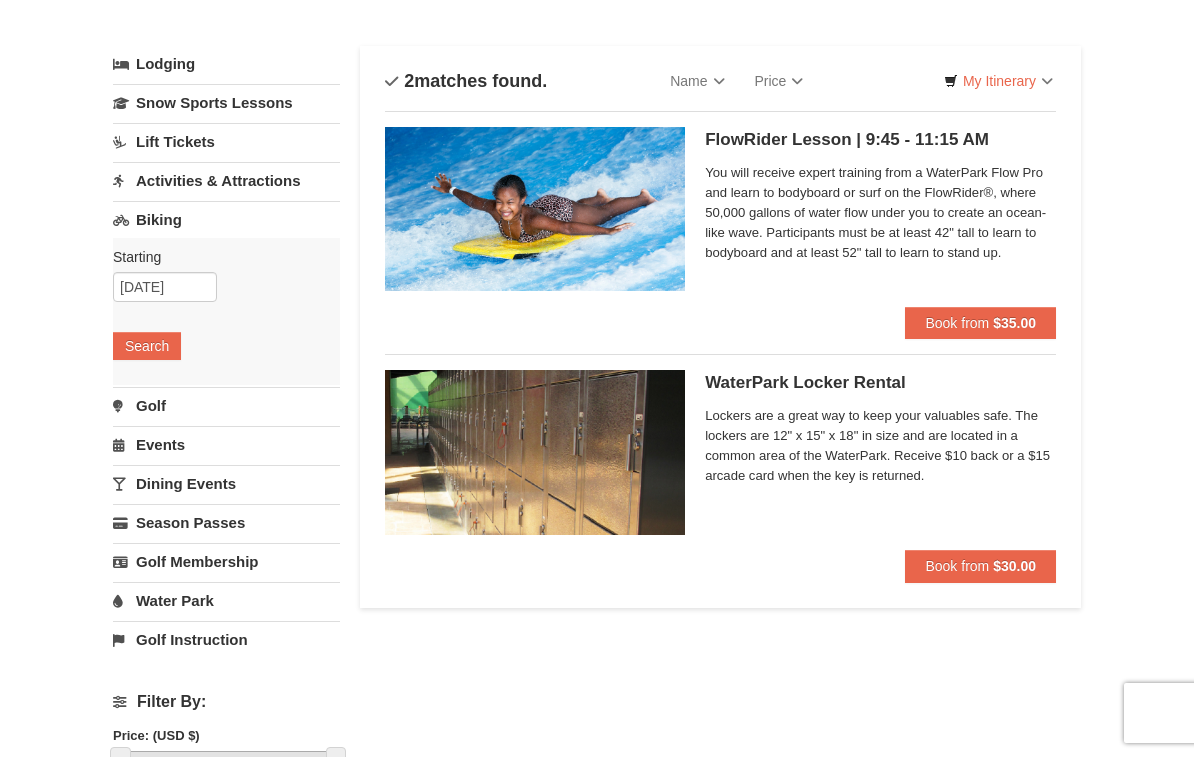 scroll, scrollTop: 0, scrollLeft: 0, axis: both 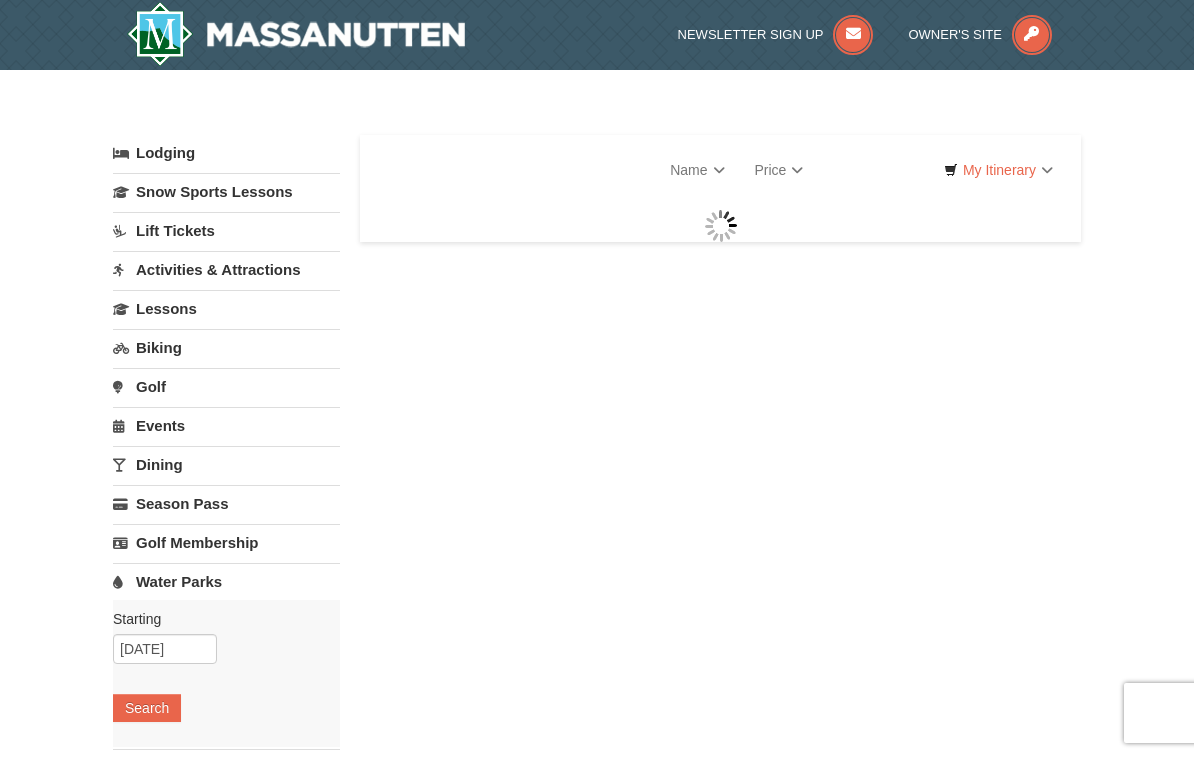 select on "8" 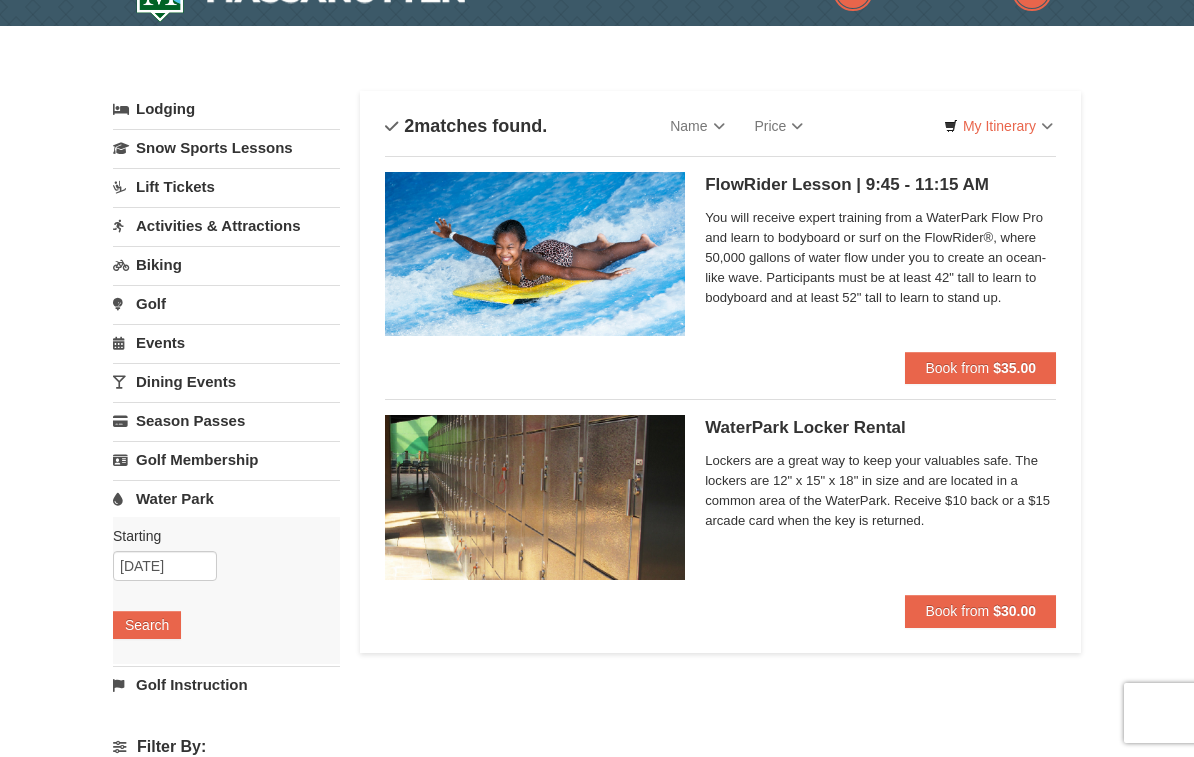 scroll, scrollTop: 49, scrollLeft: 0, axis: vertical 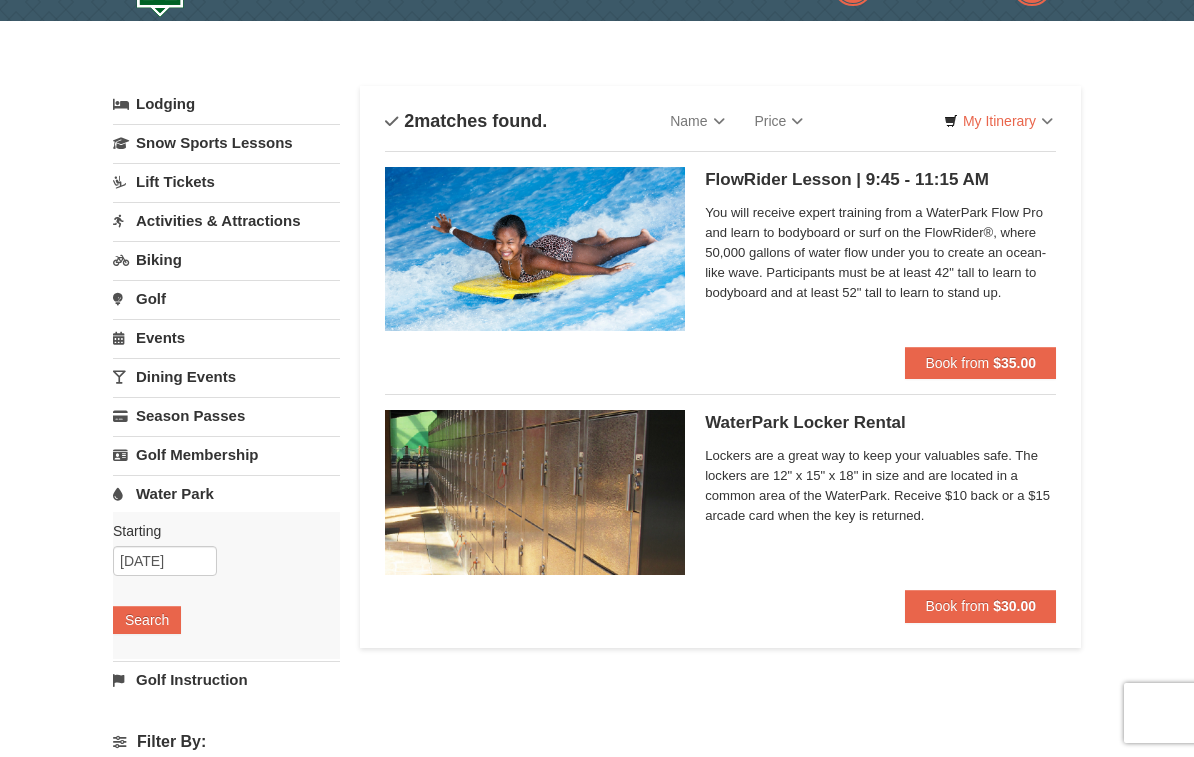 click on "Activities & Attractions" at bounding box center [226, 220] 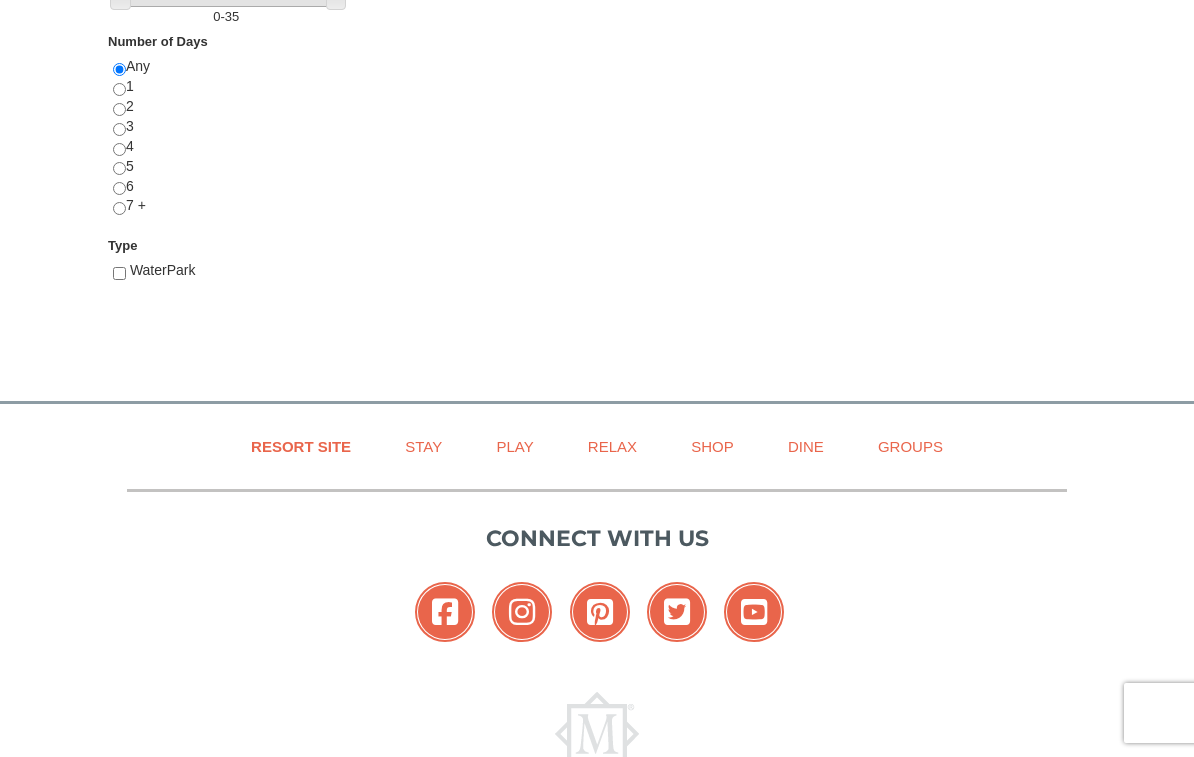 scroll, scrollTop: 846, scrollLeft: 0, axis: vertical 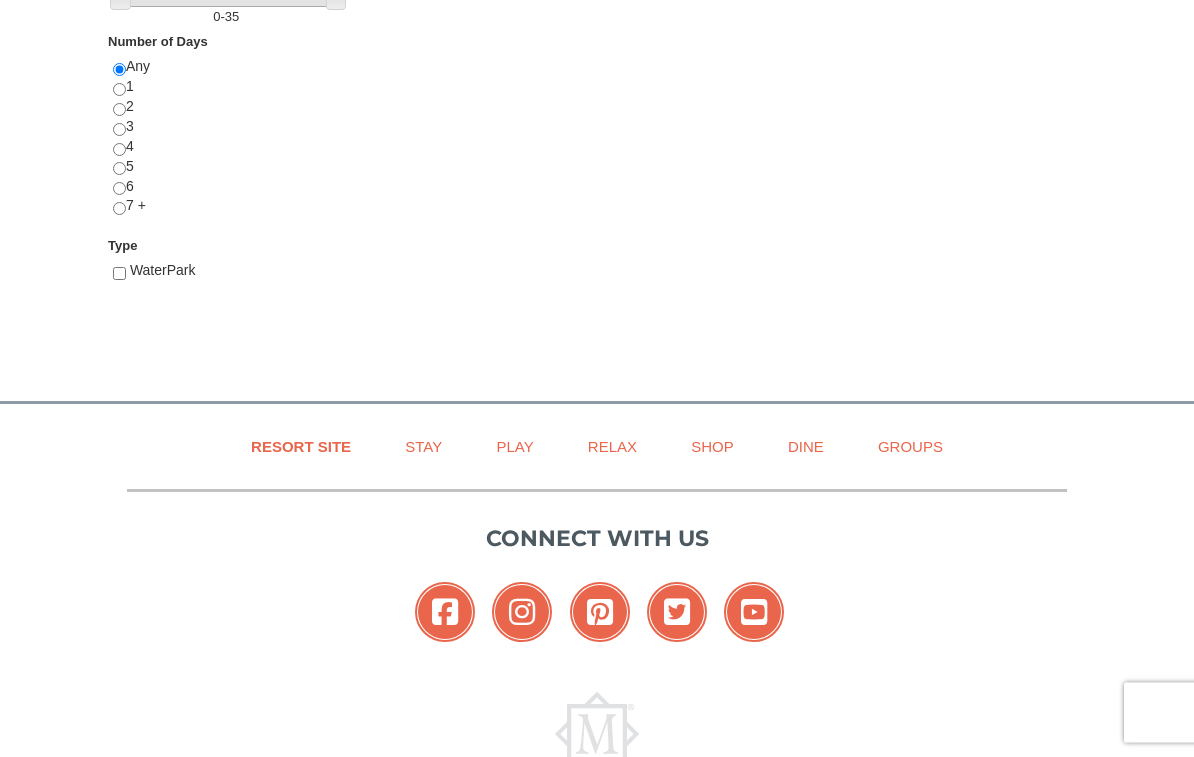 click on "Play" at bounding box center (514, 447) 